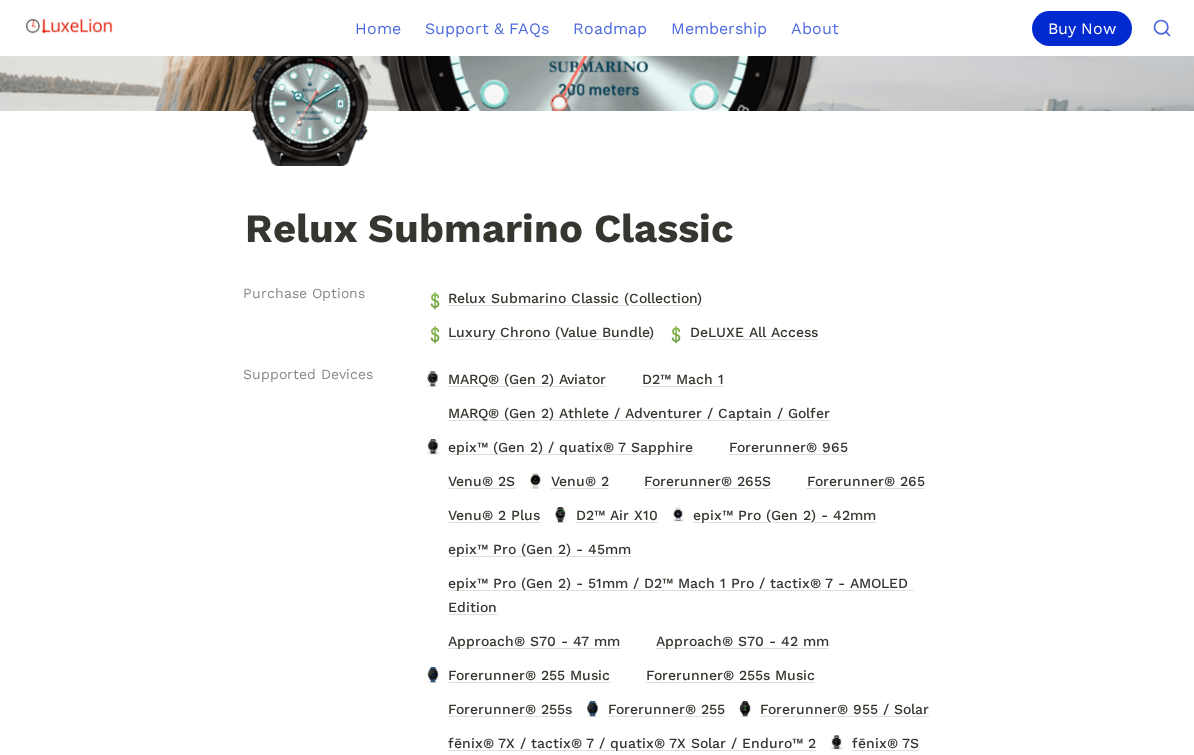 scroll, scrollTop: 172, scrollLeft: 0, axis: vertical 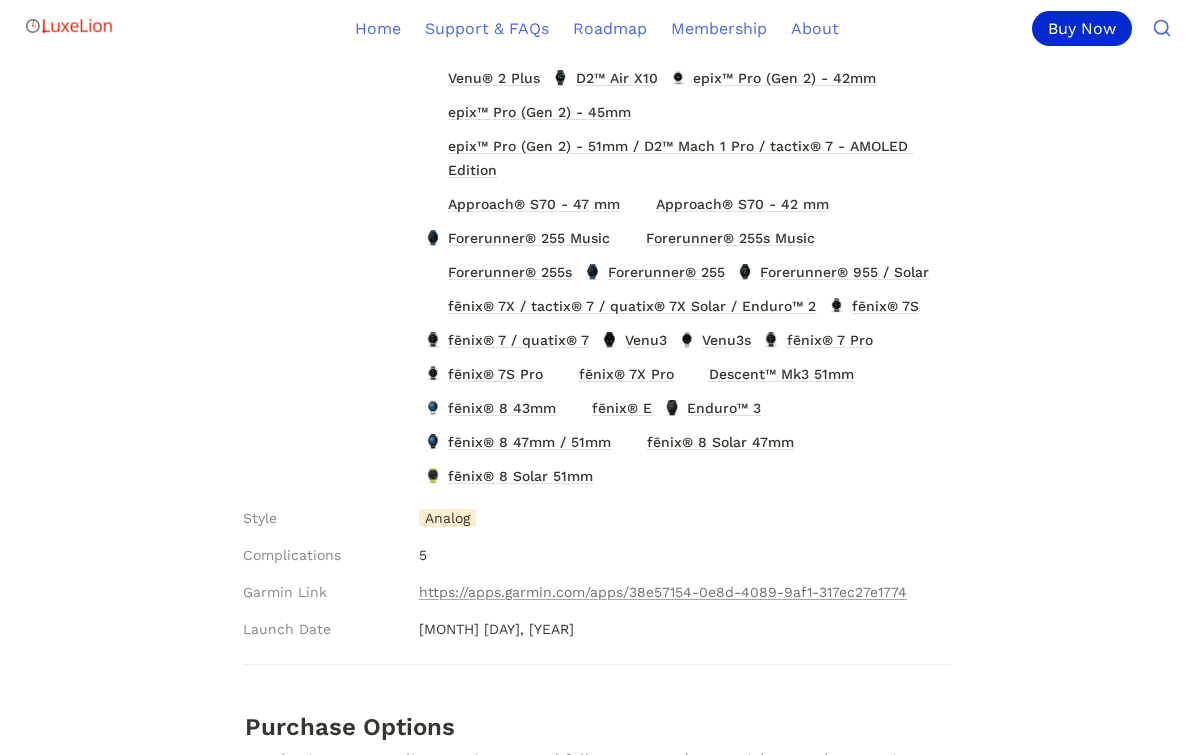 click on "fēnix® 8 Solar 51mm" at bounding box center (520, 476) 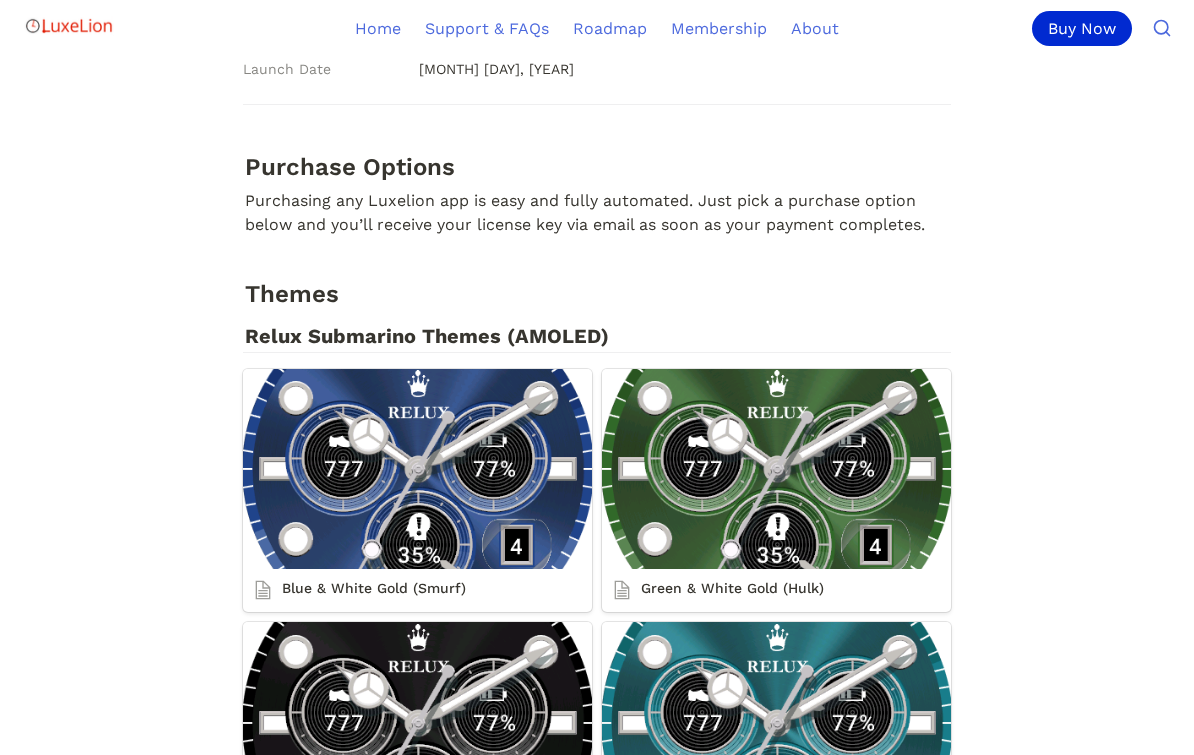 scroll, scrollTop: 1169, scrollLeft: 0, axis: vertical 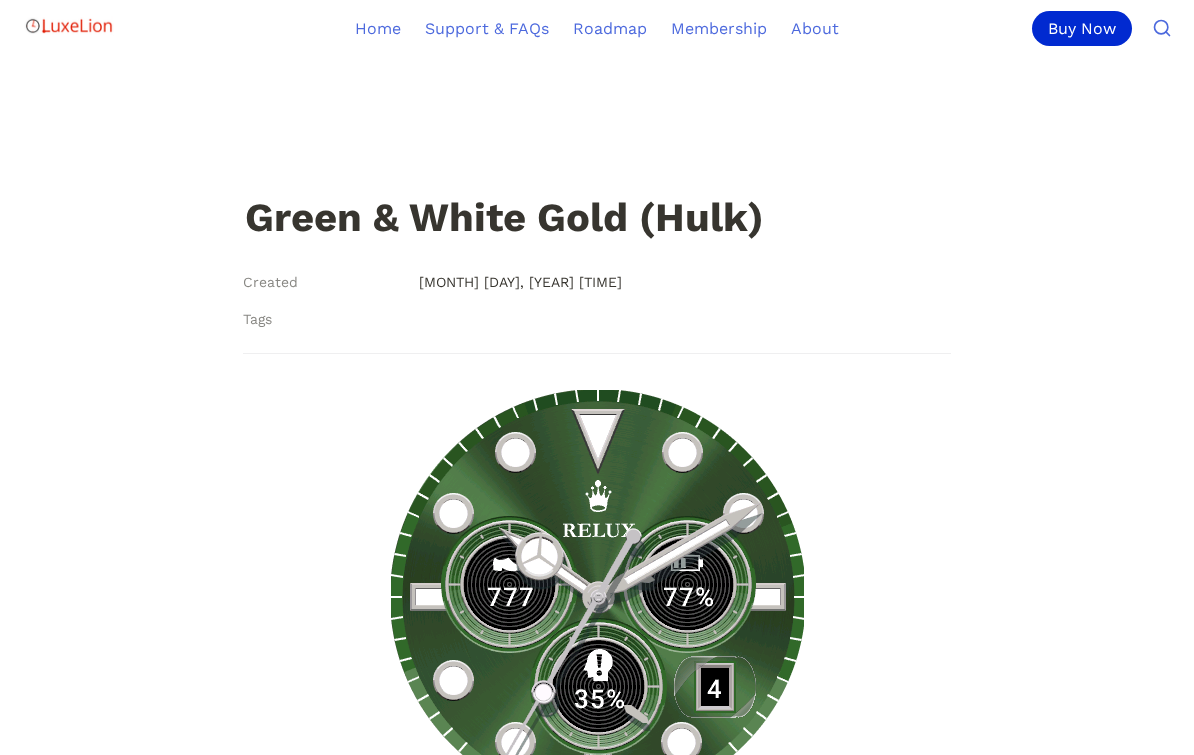click at bounding box center (597, 596) 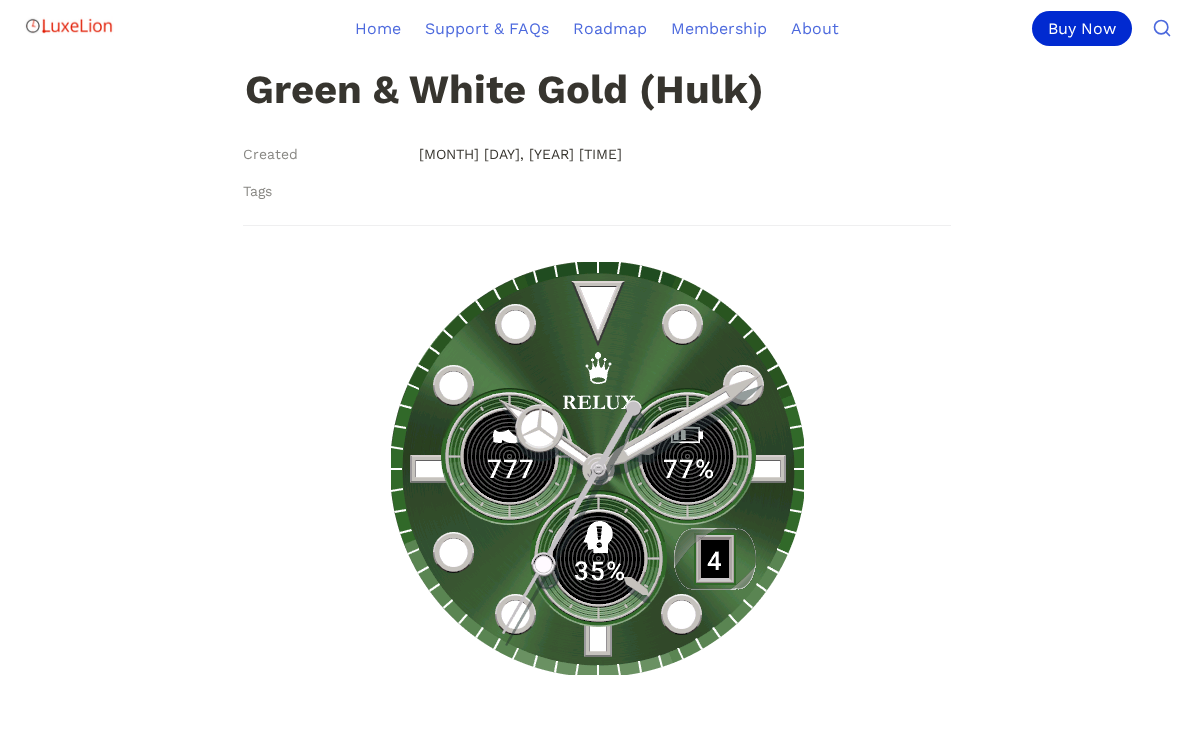 scroll, scrollTop: 0, scrollLeft: 0, axis: both 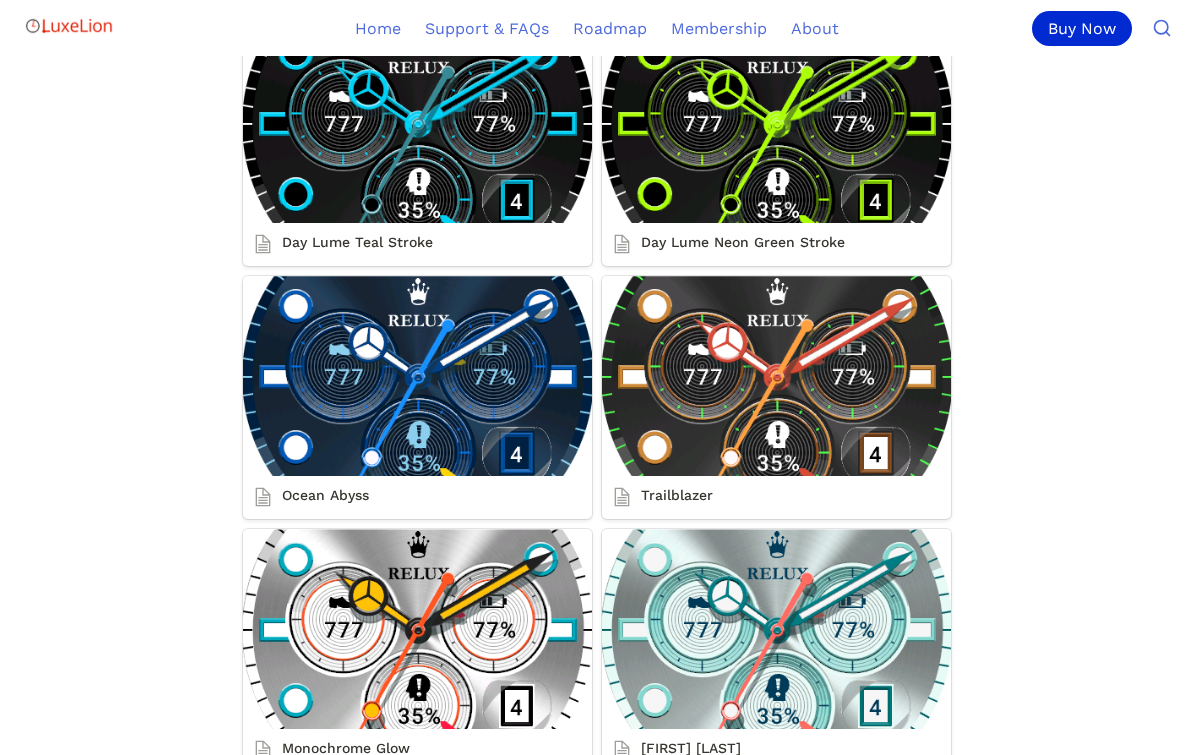 click on "Ocean Abyss" at bounding box center (417, 397) 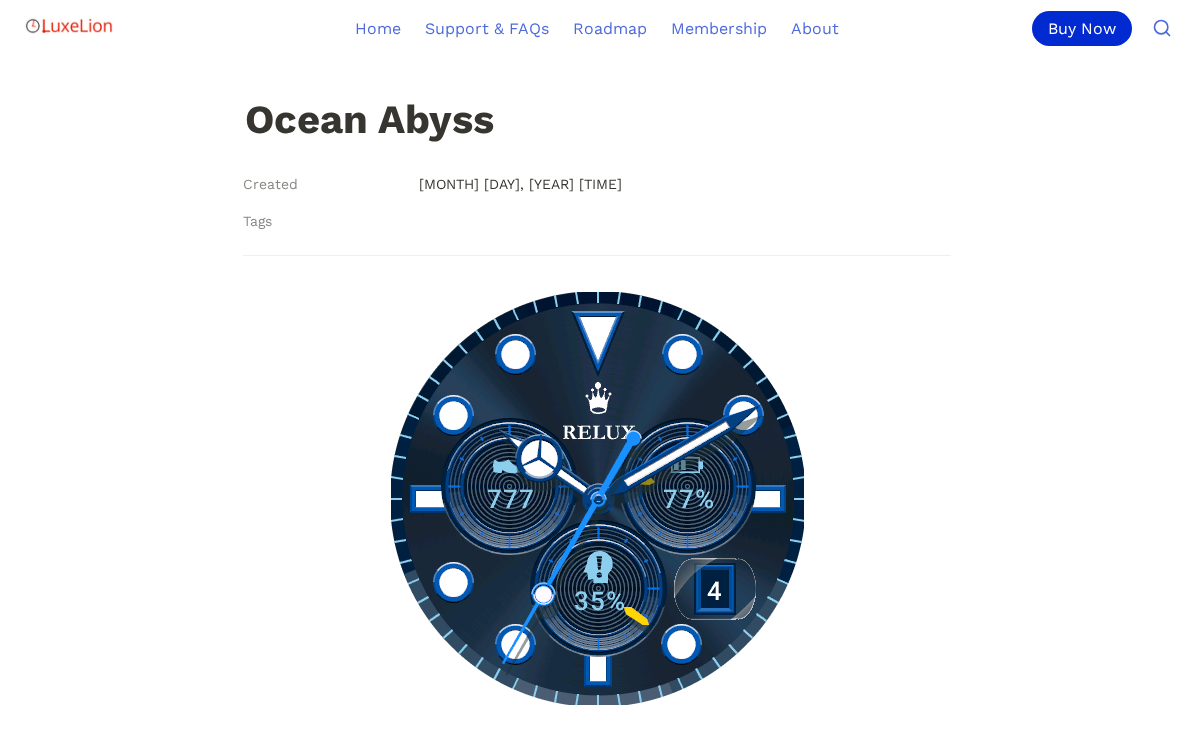 scroll, scrollTop: 0, scrollLeft: 0, axis: both 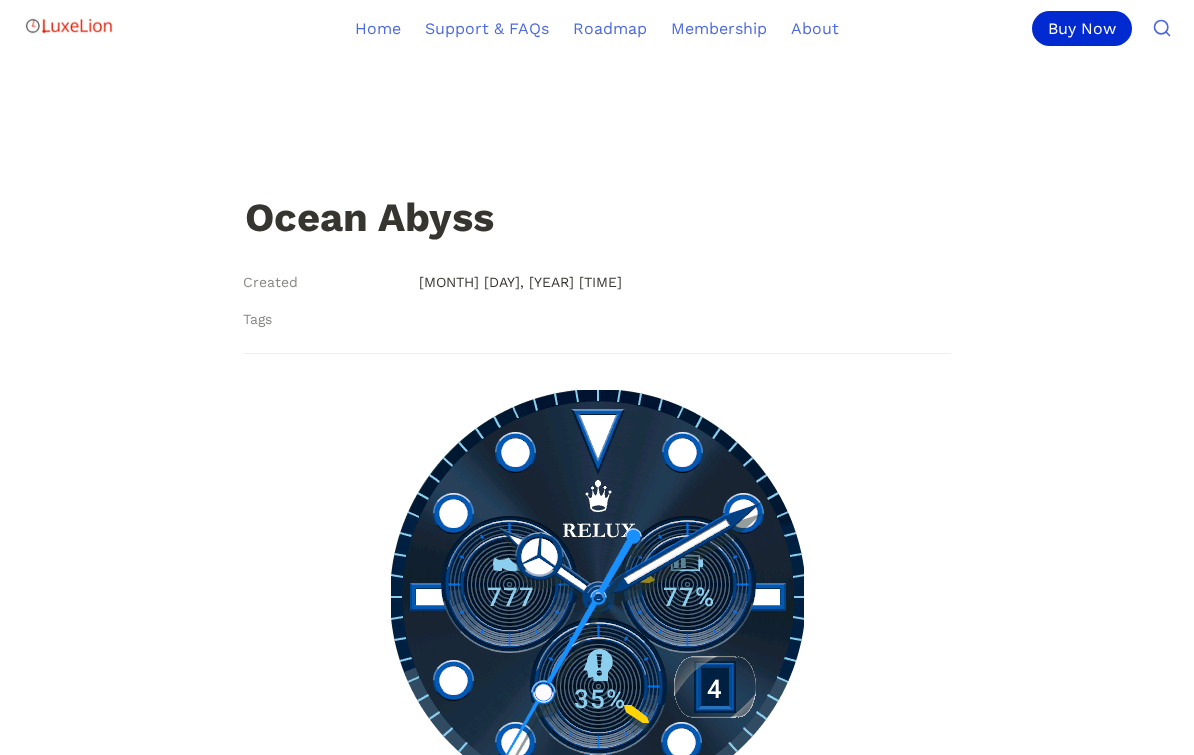 click on "Buy Now" at bounding box center (1082, 28) 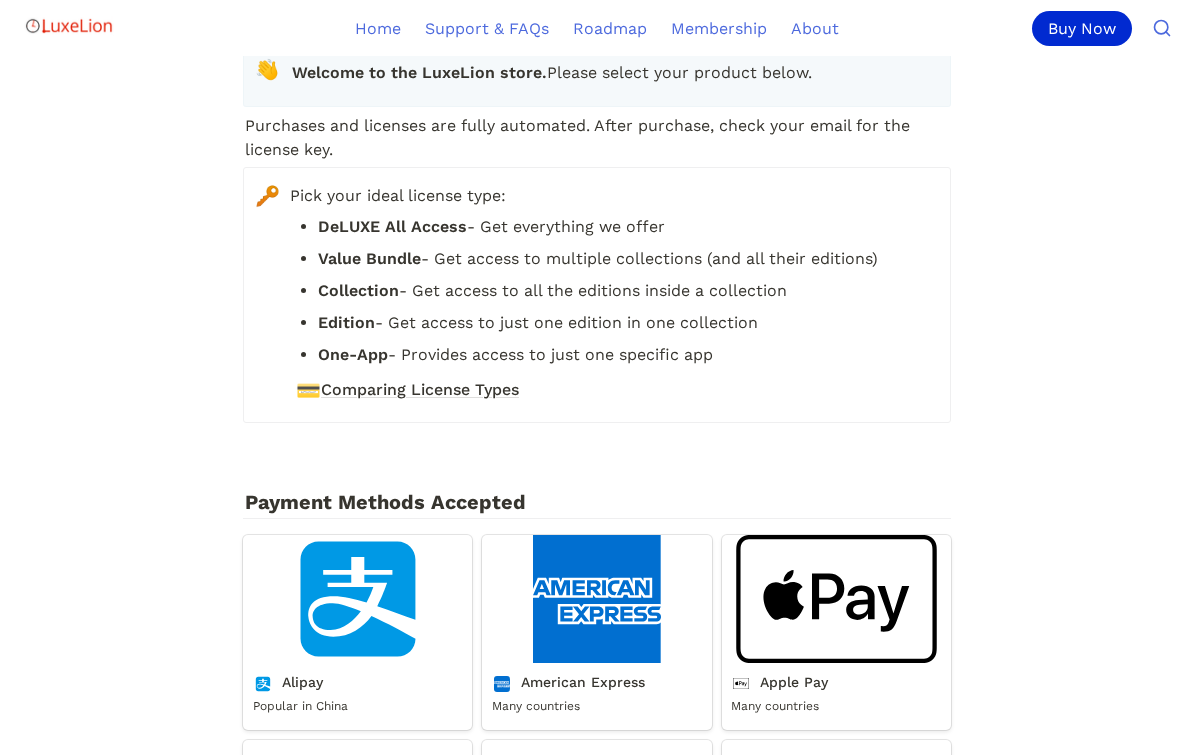 scroll, scrollTop: 0, scrollLeft: 0, axis: both 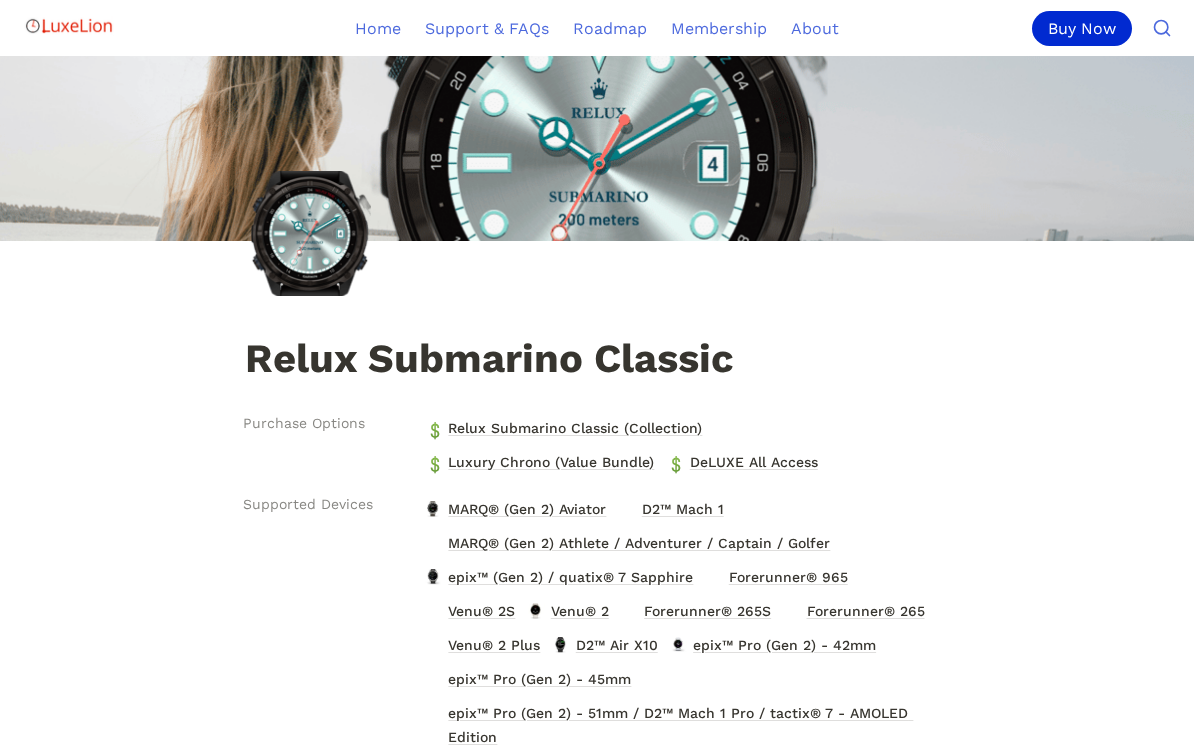 click on "Luxury Chrono (Value Bundle)" at bounding box center [551, 462] 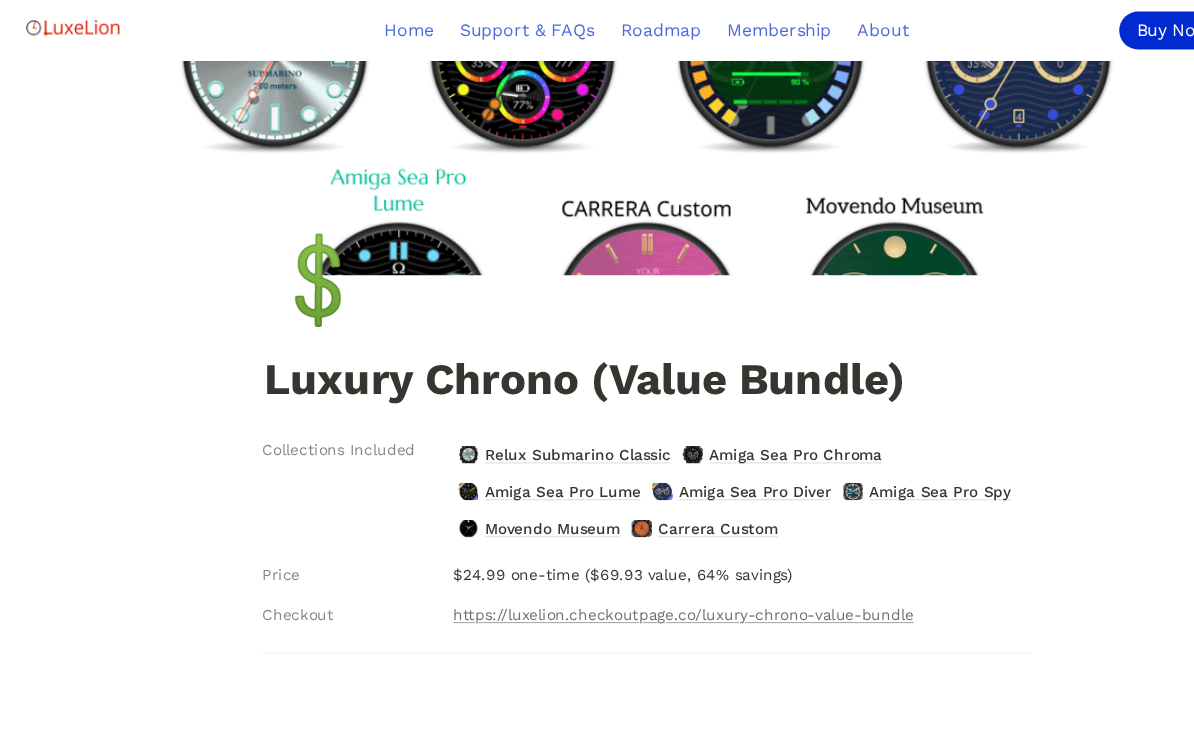 scroll, scrollTop: 0, scrollLeft: 0, axis: both 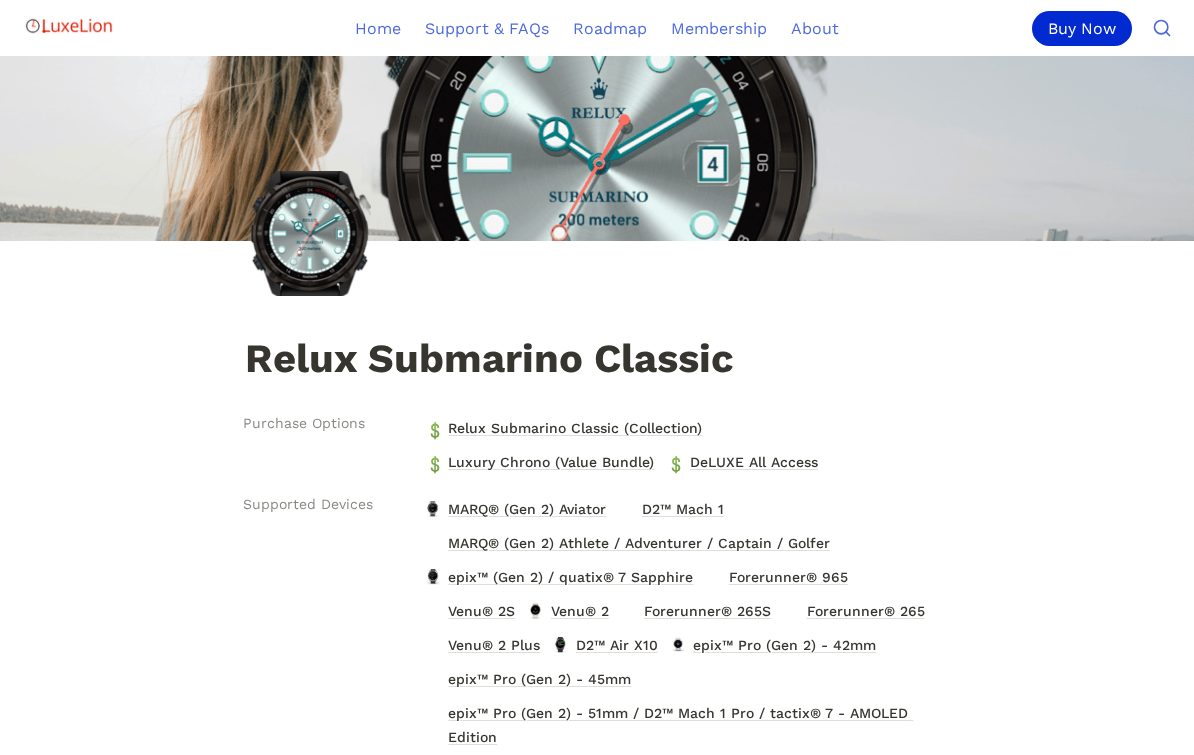 click on "Relux Submarino Classic (Collection)" at bounding box center [575, 428] 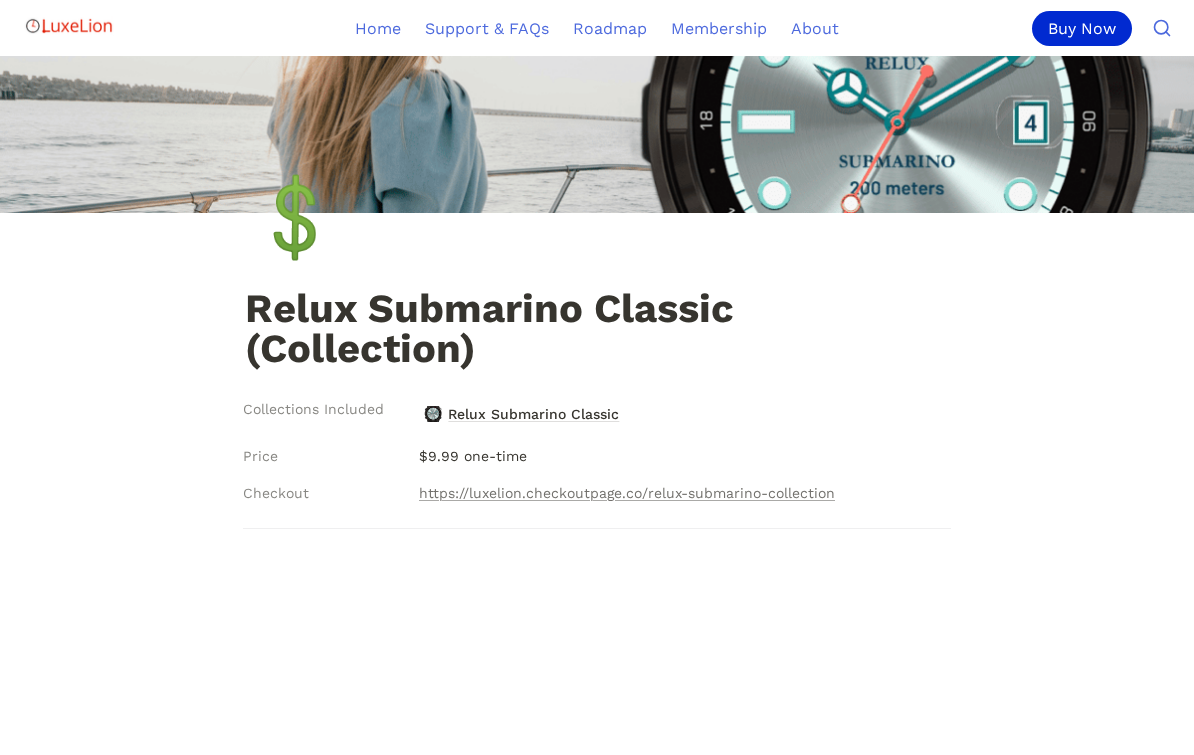 scroll, scrollTop: 0, scrollLeft: 0, axis: both 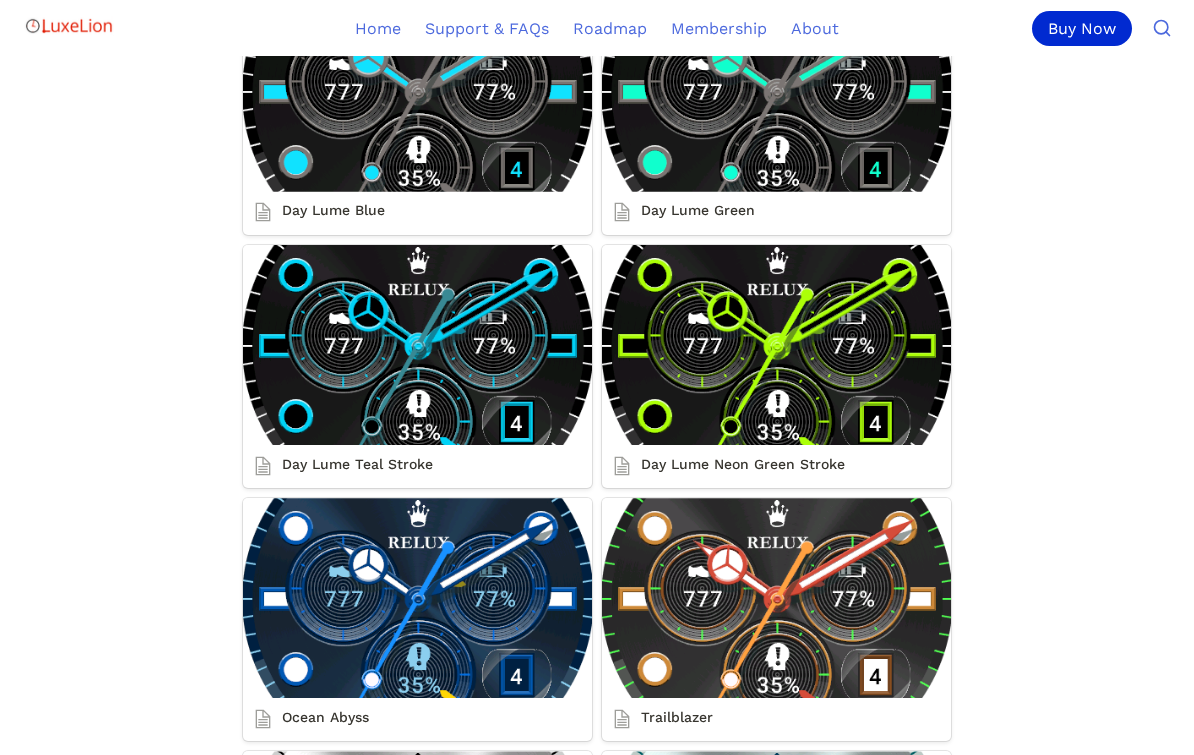 click on "Ocean Abyss" at bounding box center (417, 619) 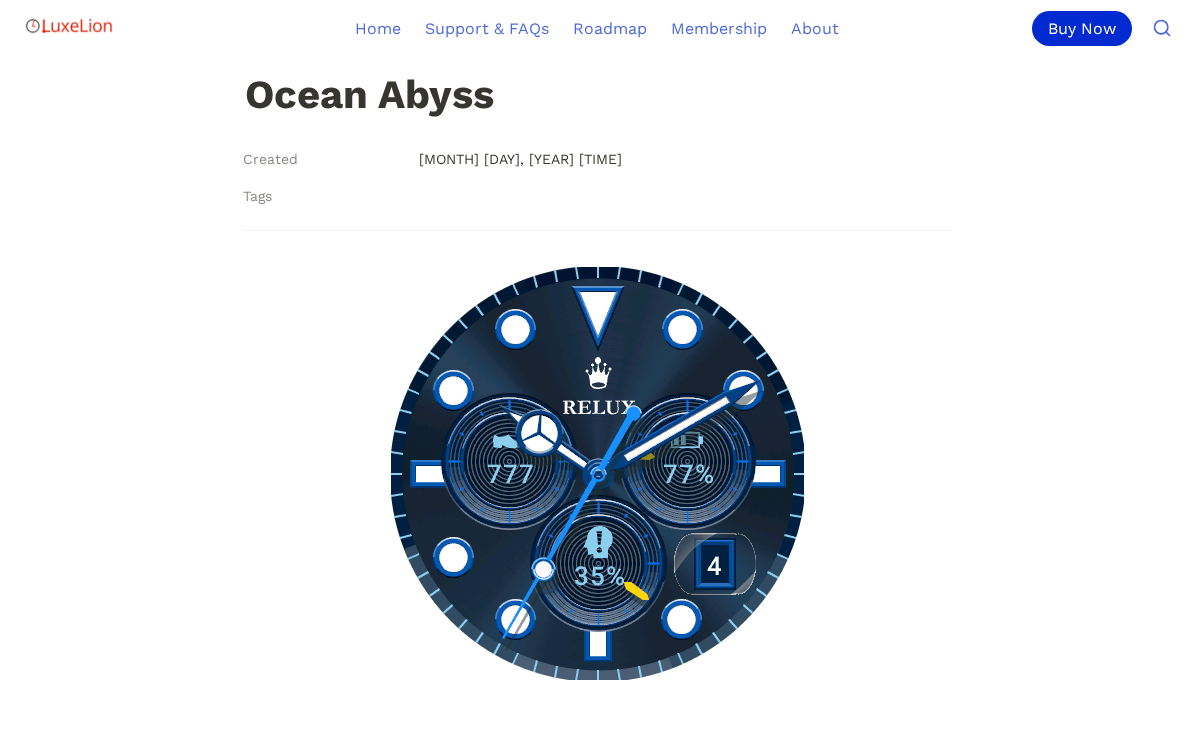 scroll, scrollTop: 0, scrollLeft: 0, axis: both 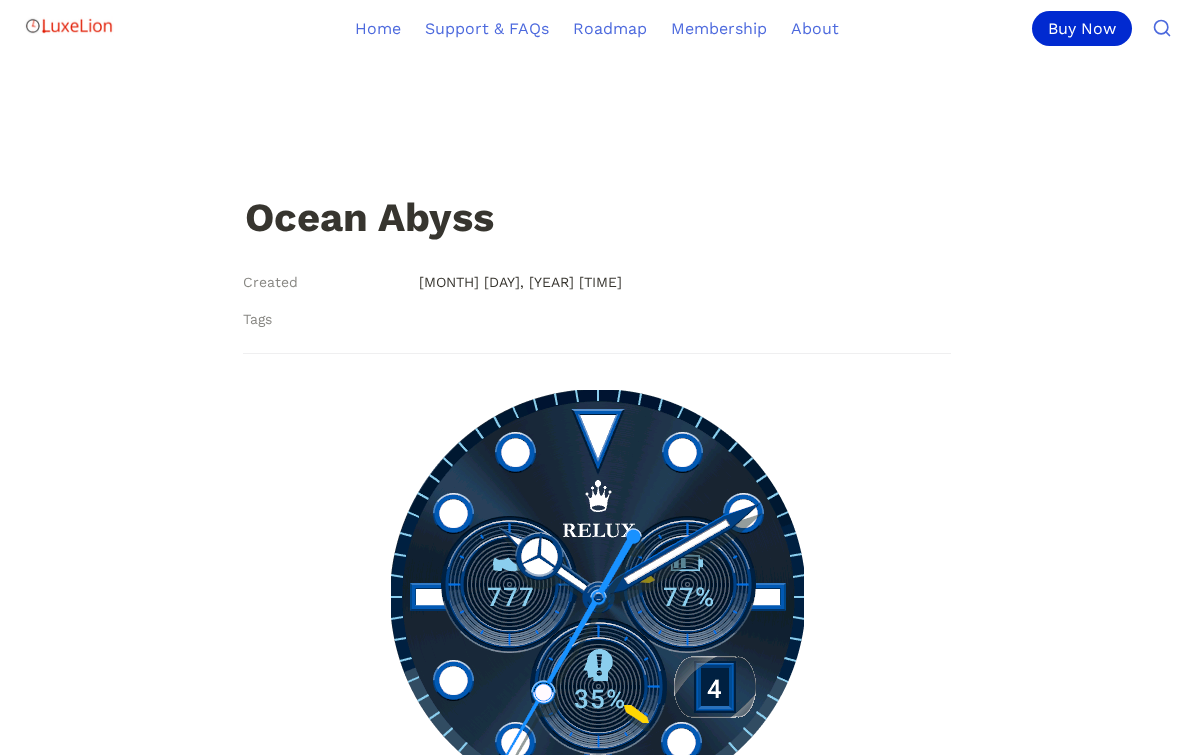 click on "Buy Now" at bounding box center (1082, 28) 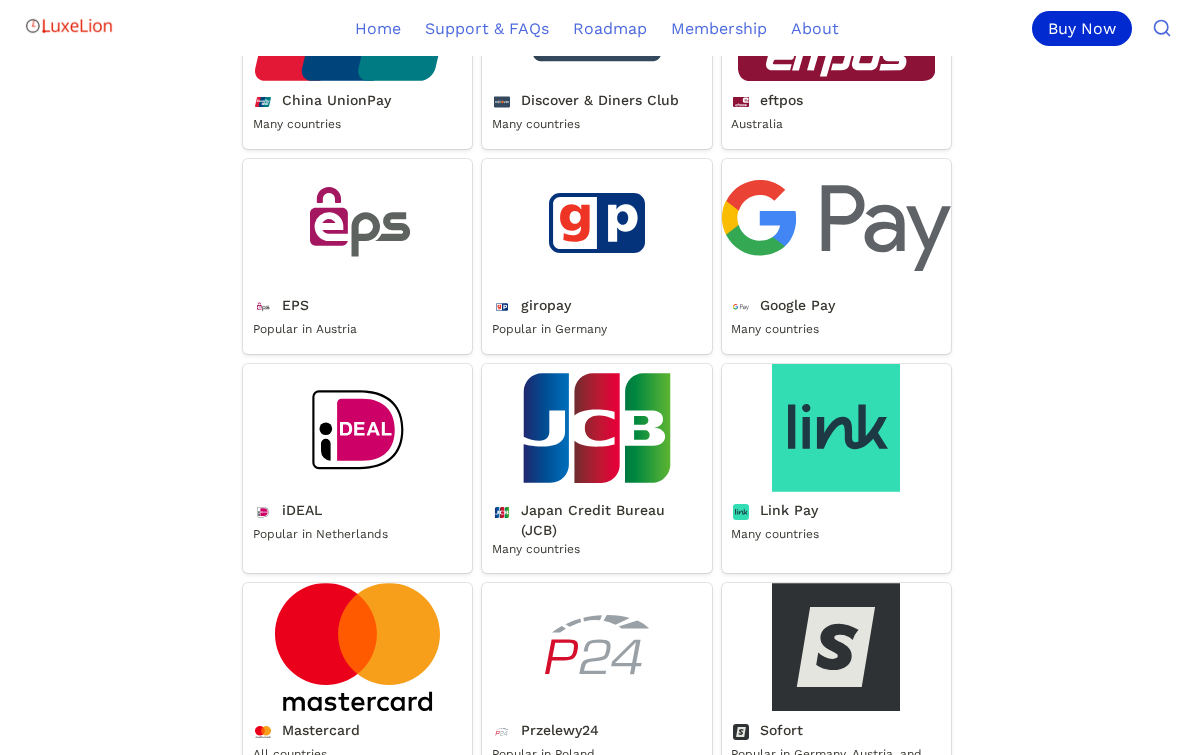 scroll, scrollTop: 1302, scrollLeft: 0, axis: vertical 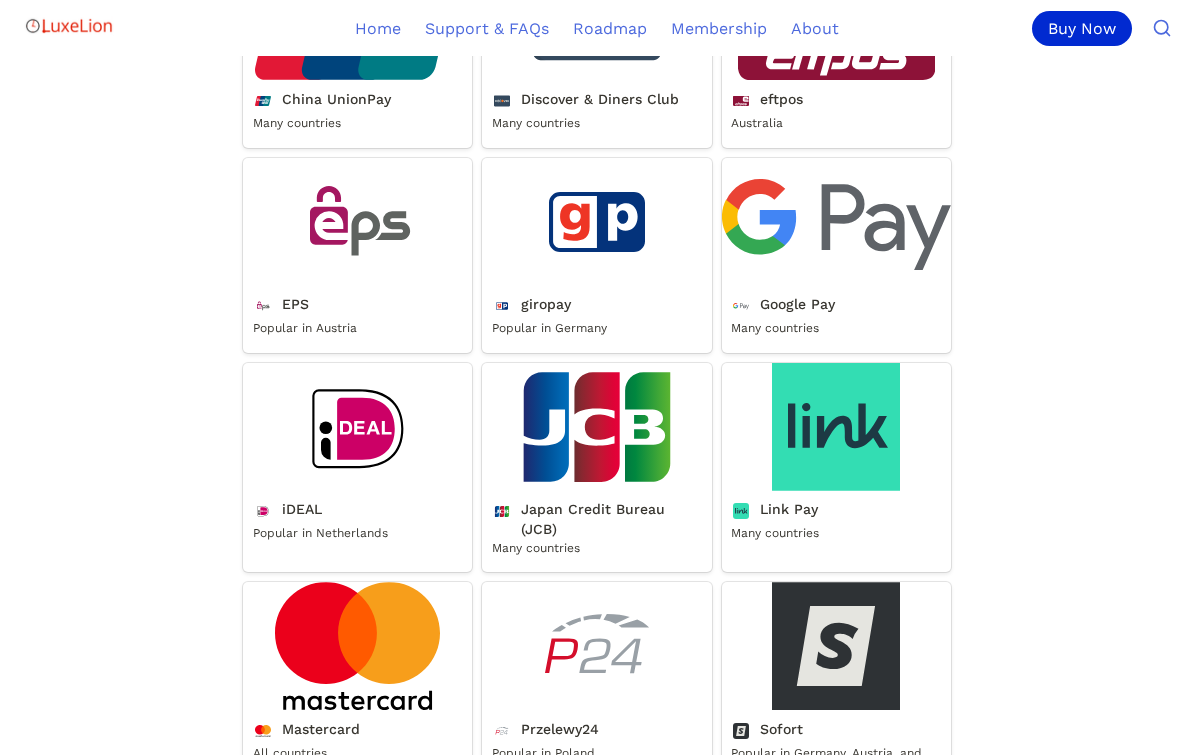 click on "Mastercard" at bounding box center (357, 687) 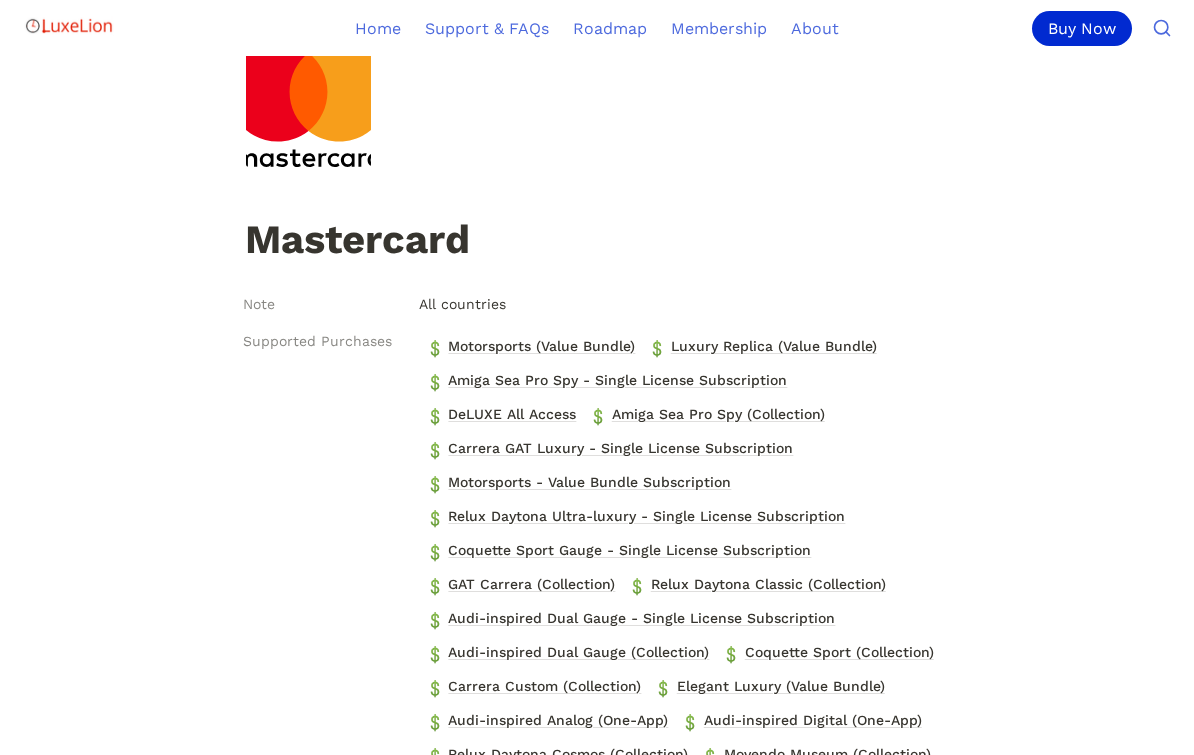 scroll, scrollTop: 0, scrollLeft: 0, axis: both 